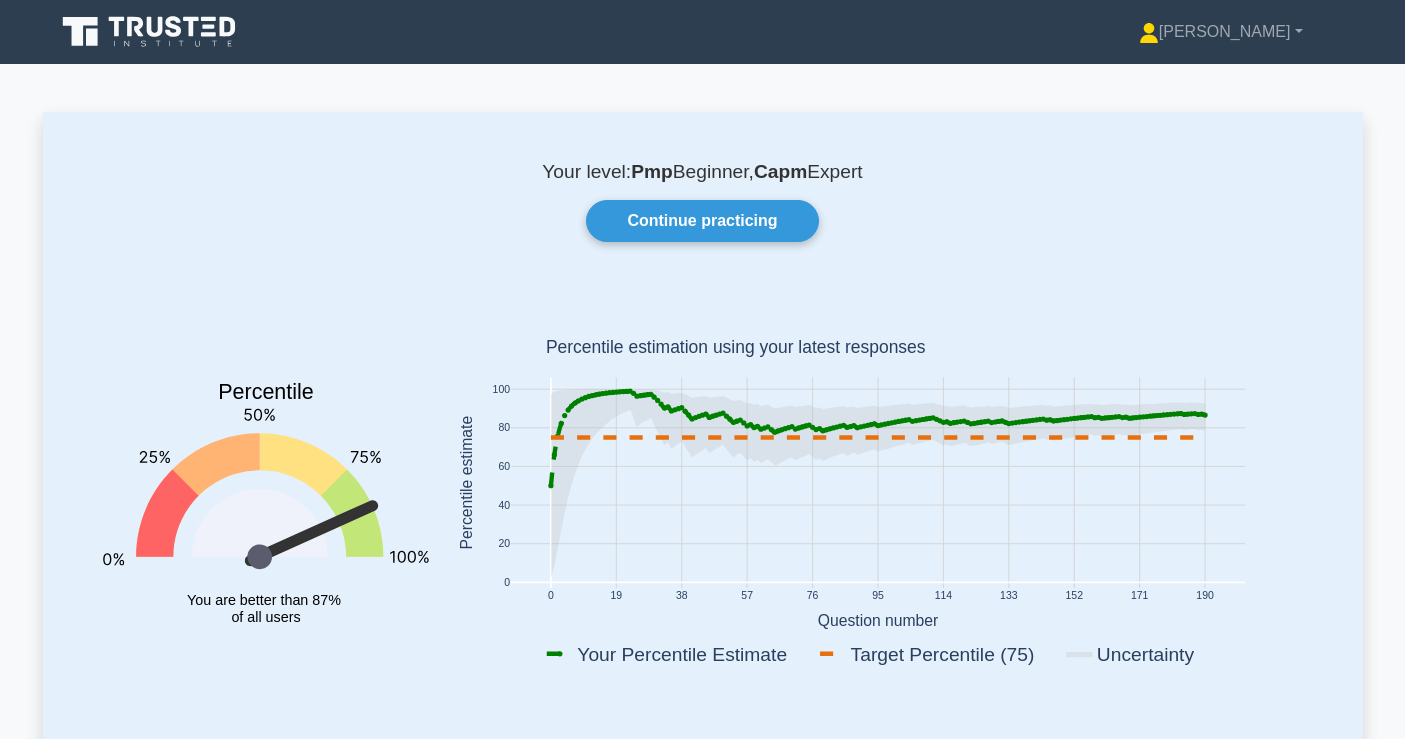 scroll, scrollTop: 1000, scrollLeft: 0, axis: vertical 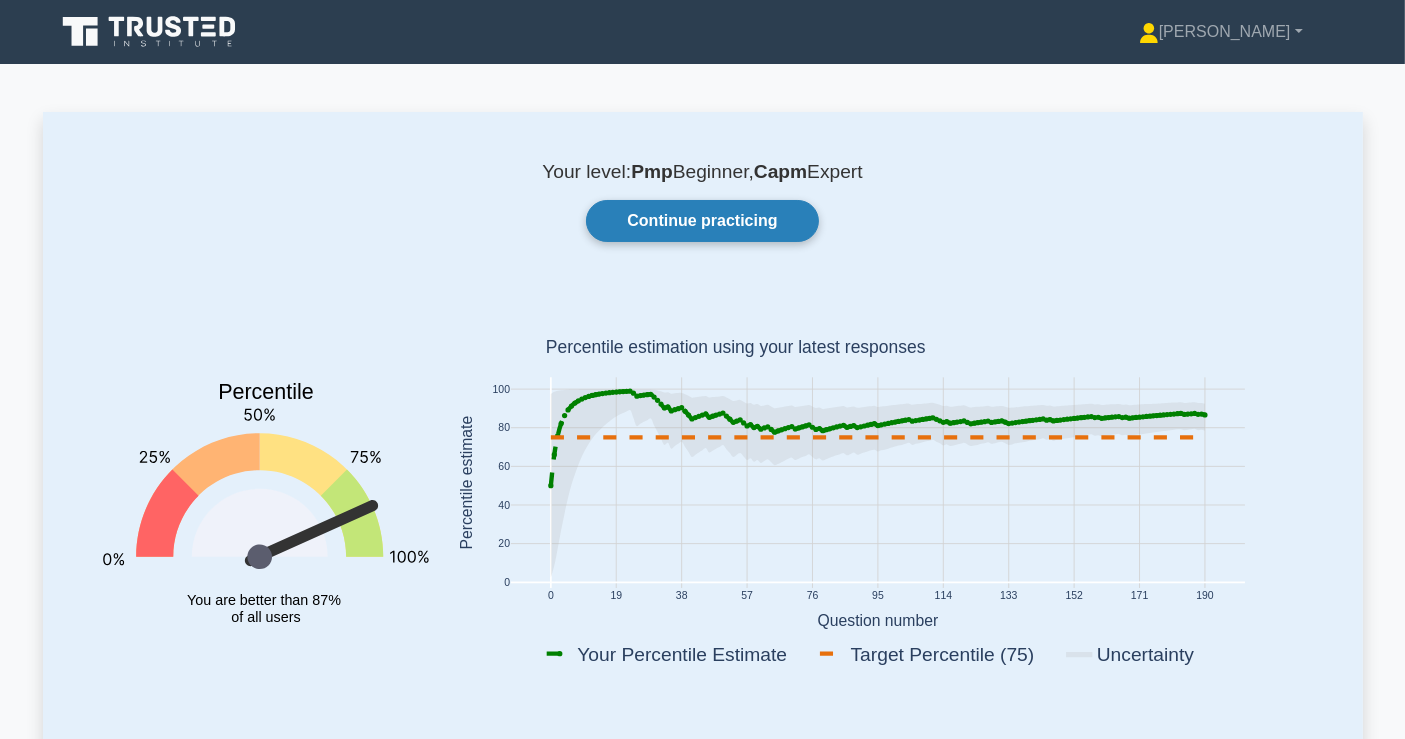 click on "Continue practicing" at bounding box center (702, 221) 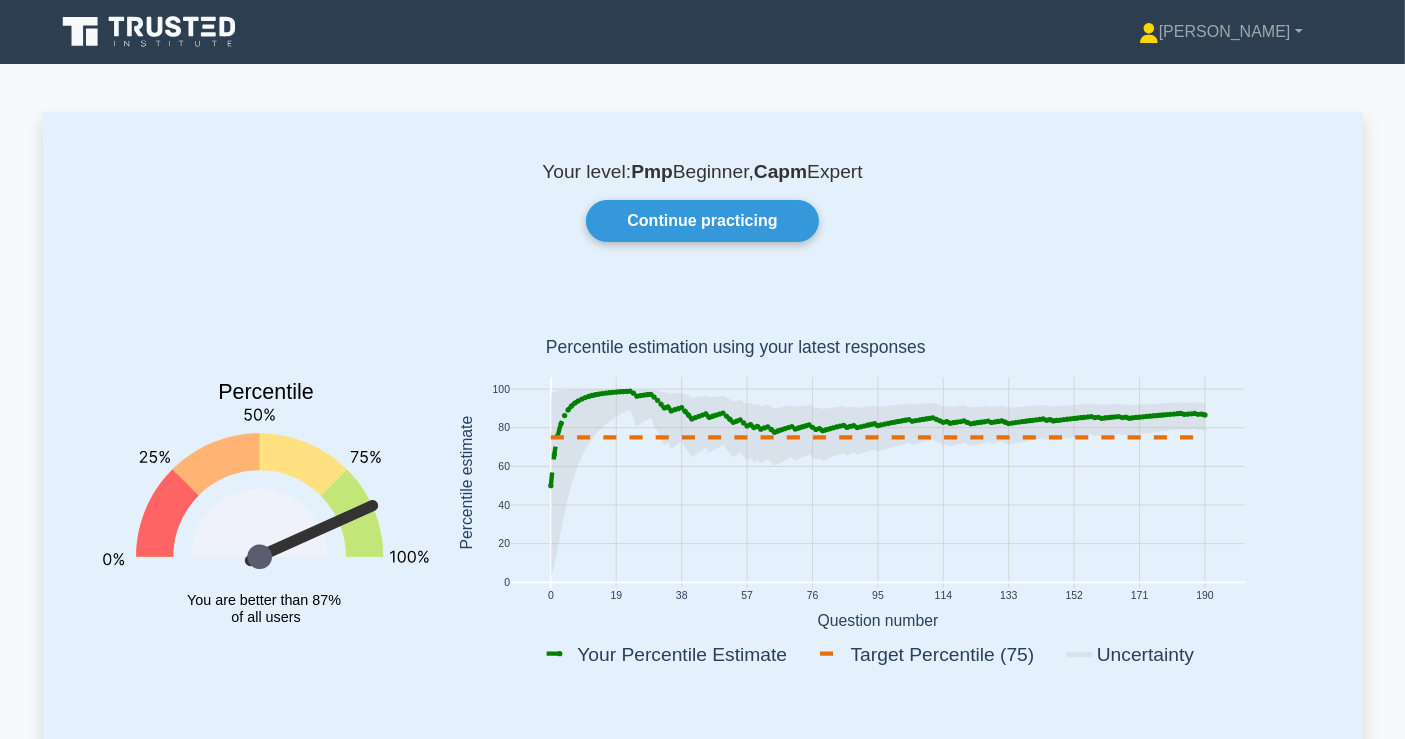 click on "Your level:
Pmp  Beginner,  Capm  Expert
Continue practicing
Percentile
You are better than 87%
of all  users
0 19 38 57 76 95 114 133 152 171 190 0 20 40 60 80" at bounding box center (703, 433) 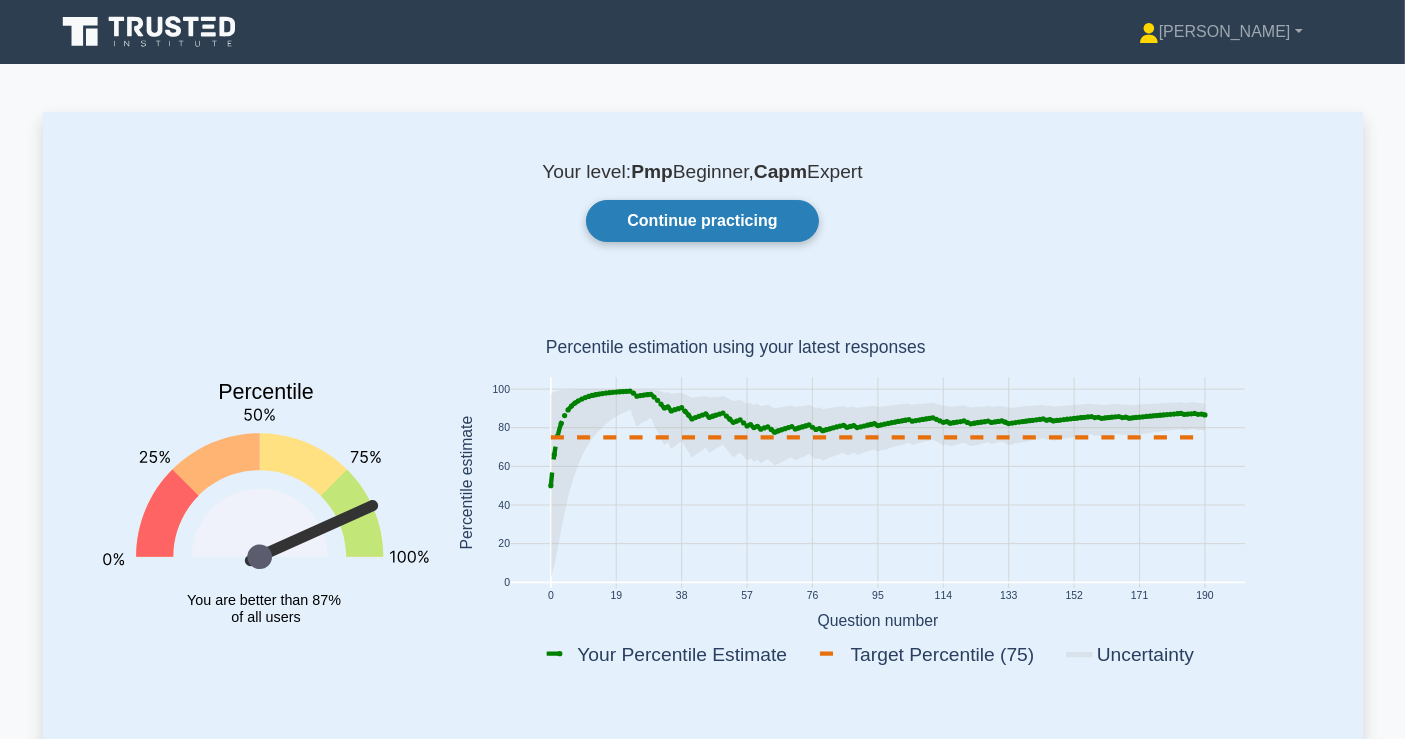 click on "Continue practicing" at bounding box center [702, 221] 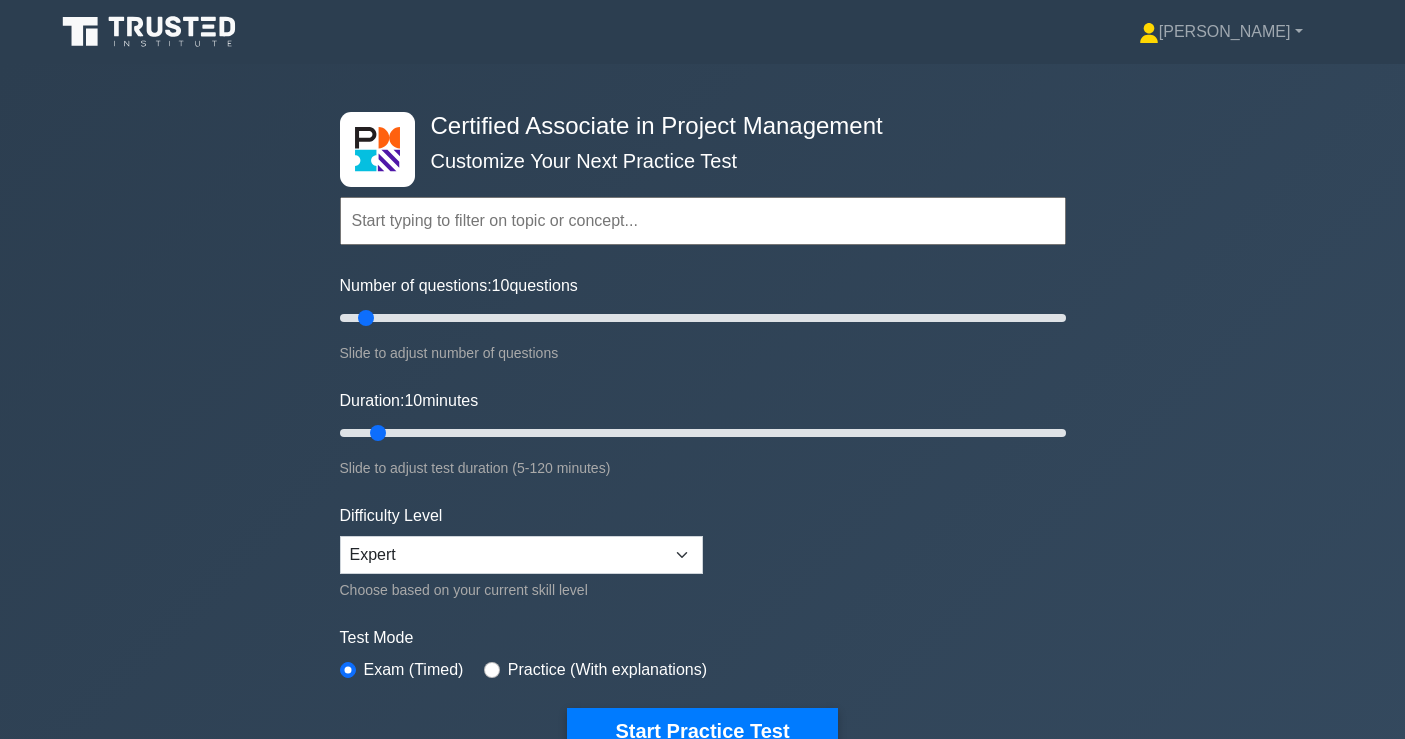 scroll, scrollTop: 0, scrollLeft: 0, axis: both 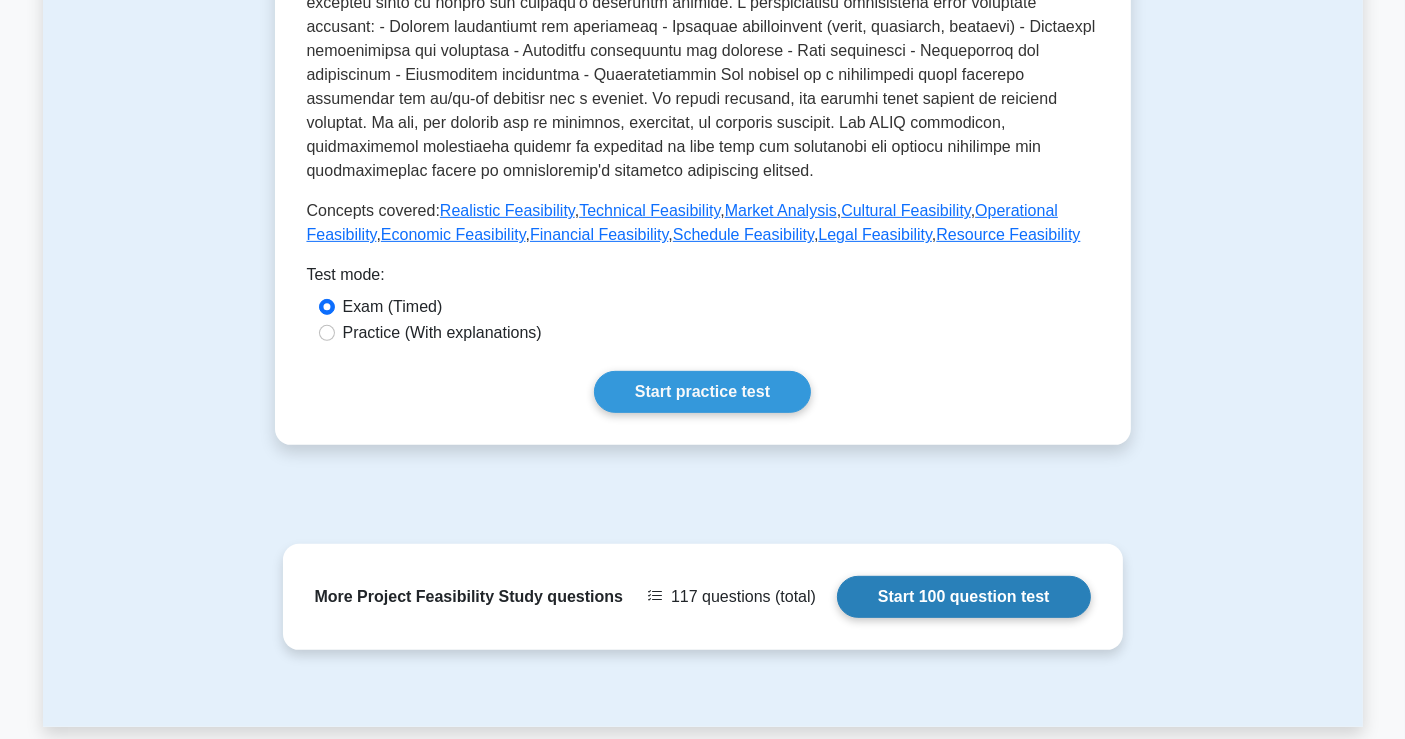 click on "Start 100 question test" at bounding box center (964, 597) 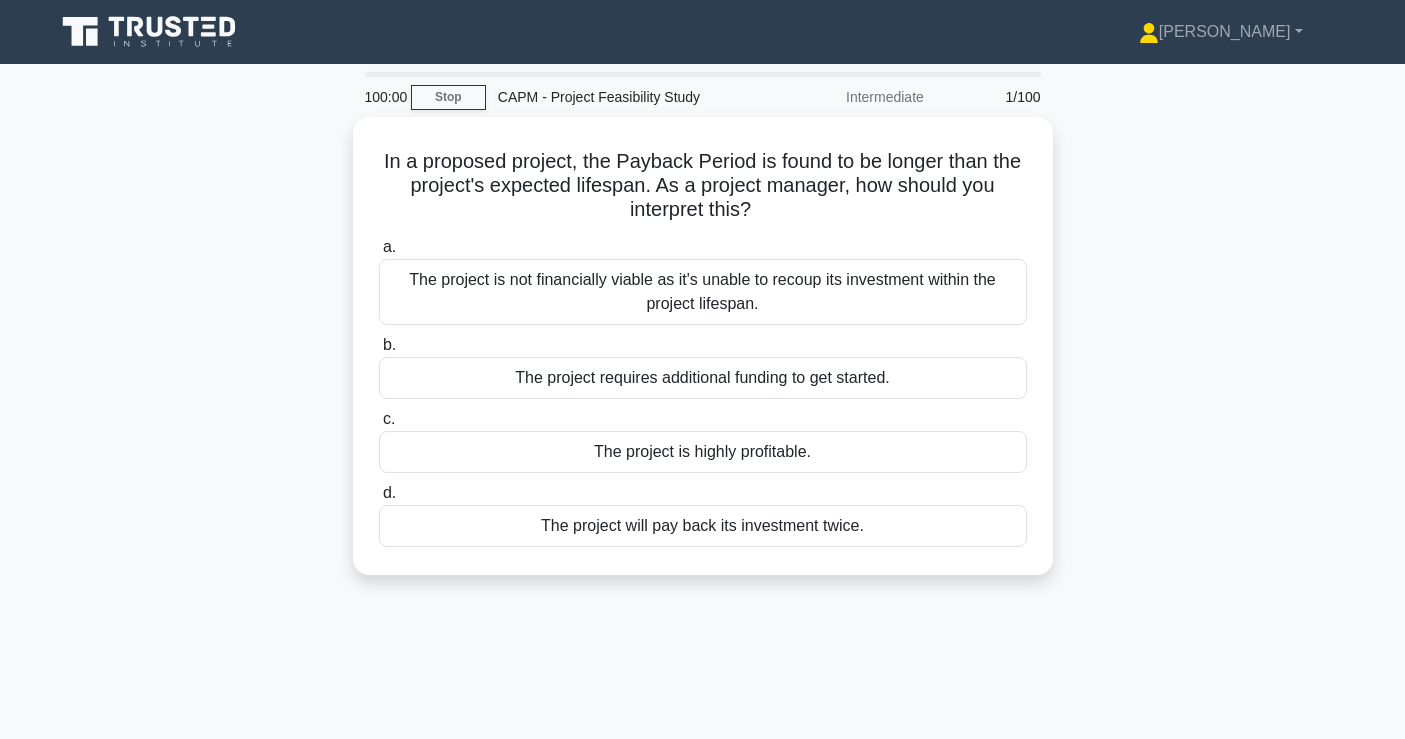 scroll, scrollTop: 0, scrollLeft: 0, axis: both 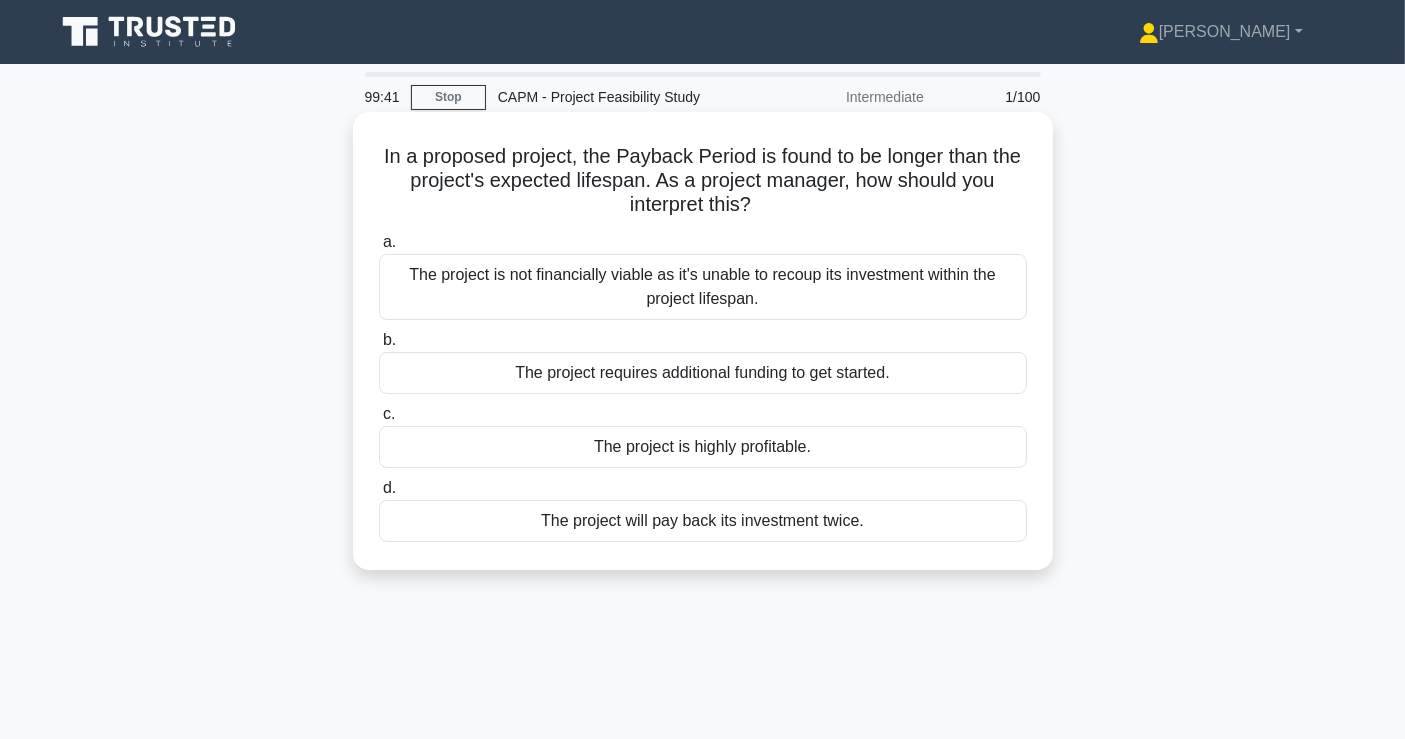 click on "The project is not financially viable as it's unable to recoup its investment within the project lifespan." at bounding box center (703, 287) 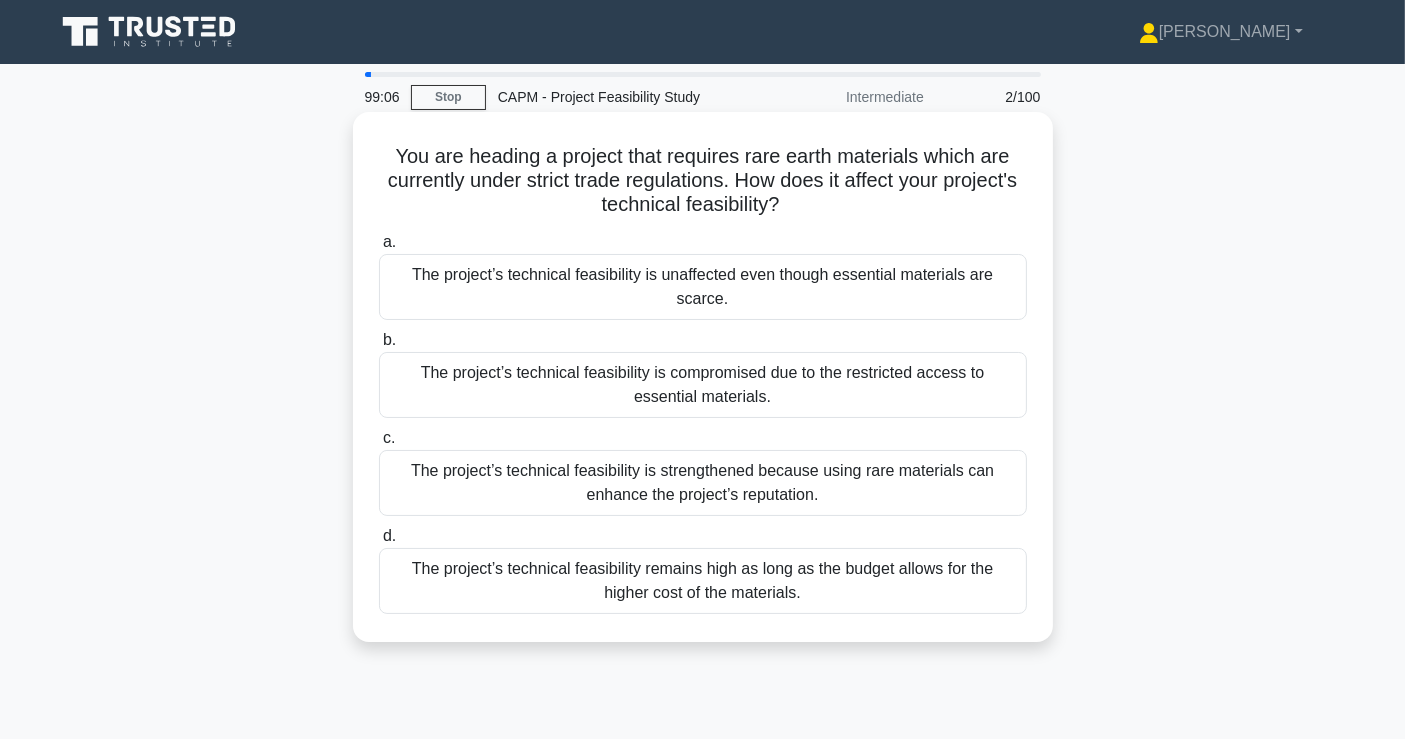 click on "The project’s technical feasibility is compromised due to the restricted access to essential materials." at bounding box center (703, 385) 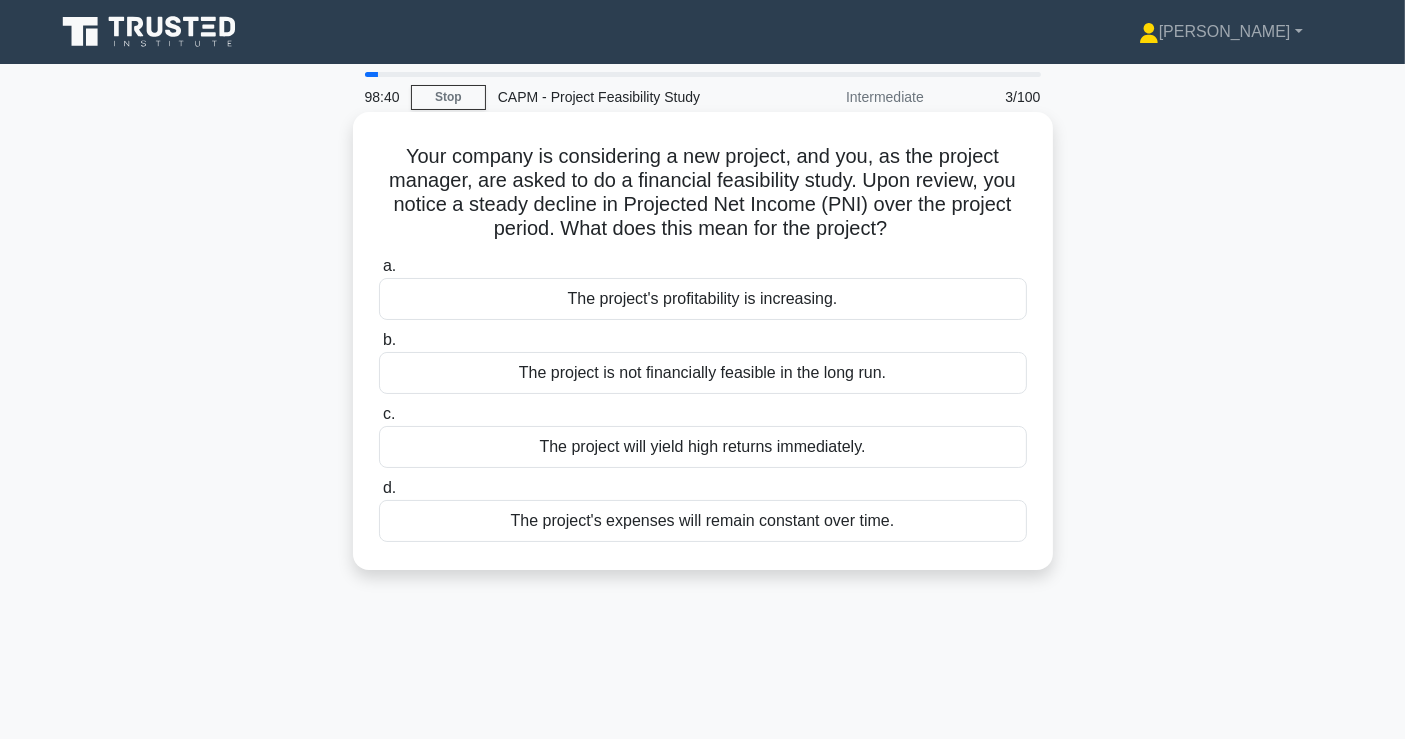 click on "The project is not financially feasible in the long run." at bounding box center [703, 373] 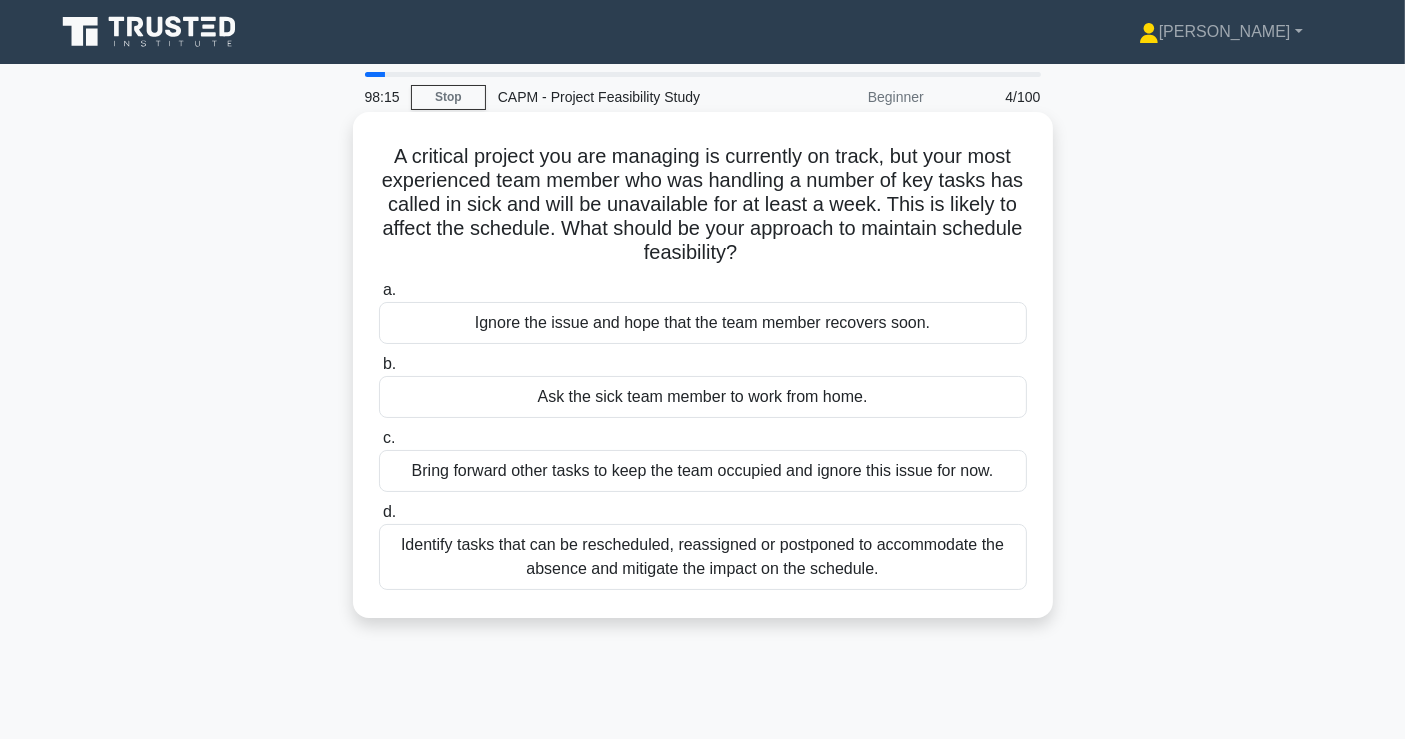 click on "Identify tasks that can be rescheduled, reassigned or postponed to accommodate the absence and mitigate the impact on the schedule." at bounding box center [703, 557] 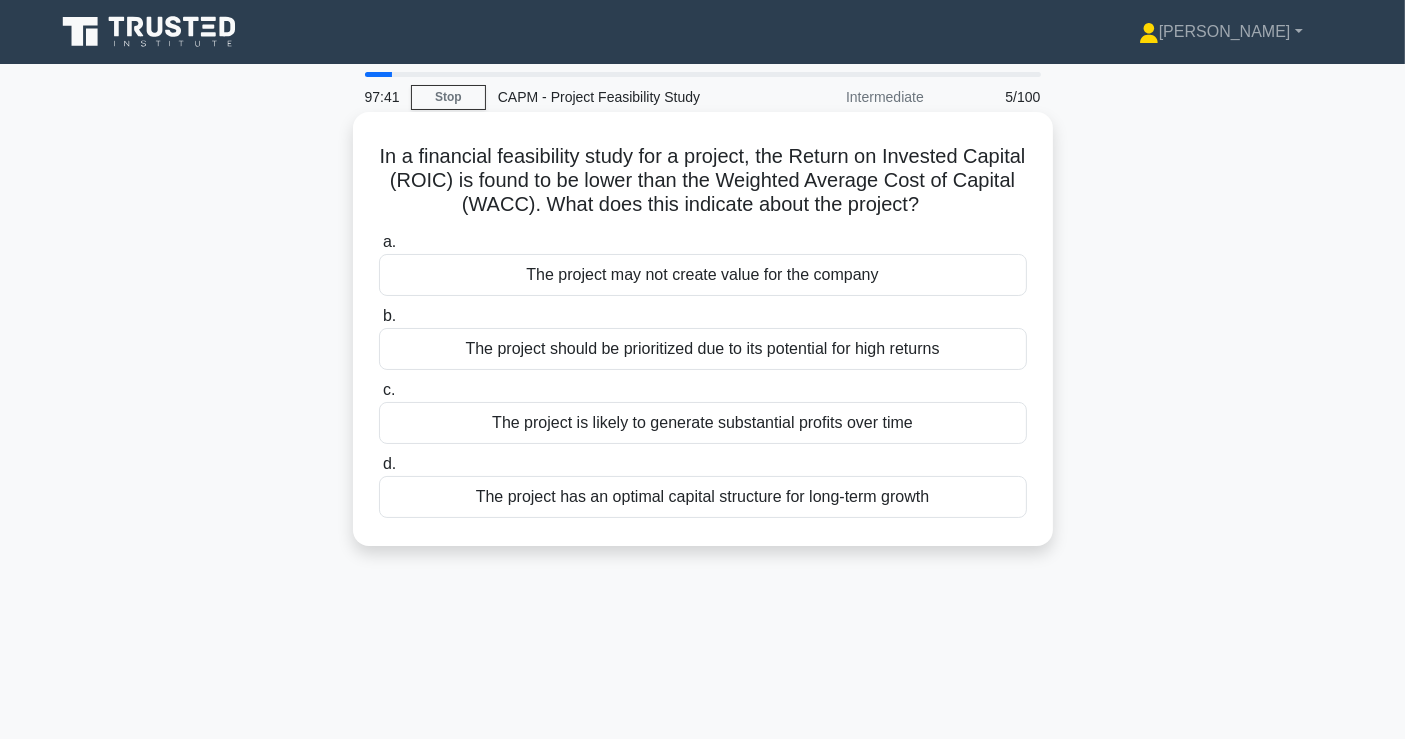 click on "The project may not create value for the company" at bounding box center [703, 275] 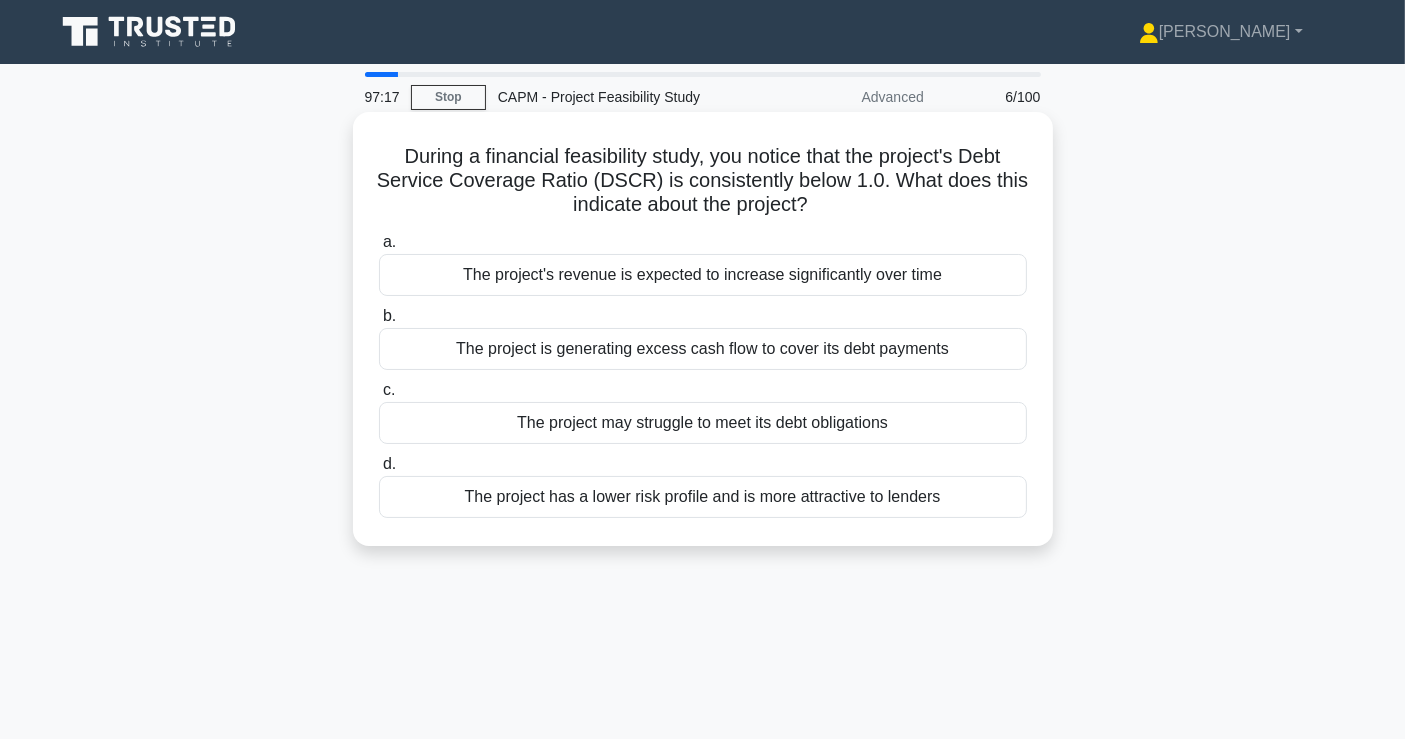 click on "The project may struggle to meet its debt obligations" at bounding box center [703, 423] 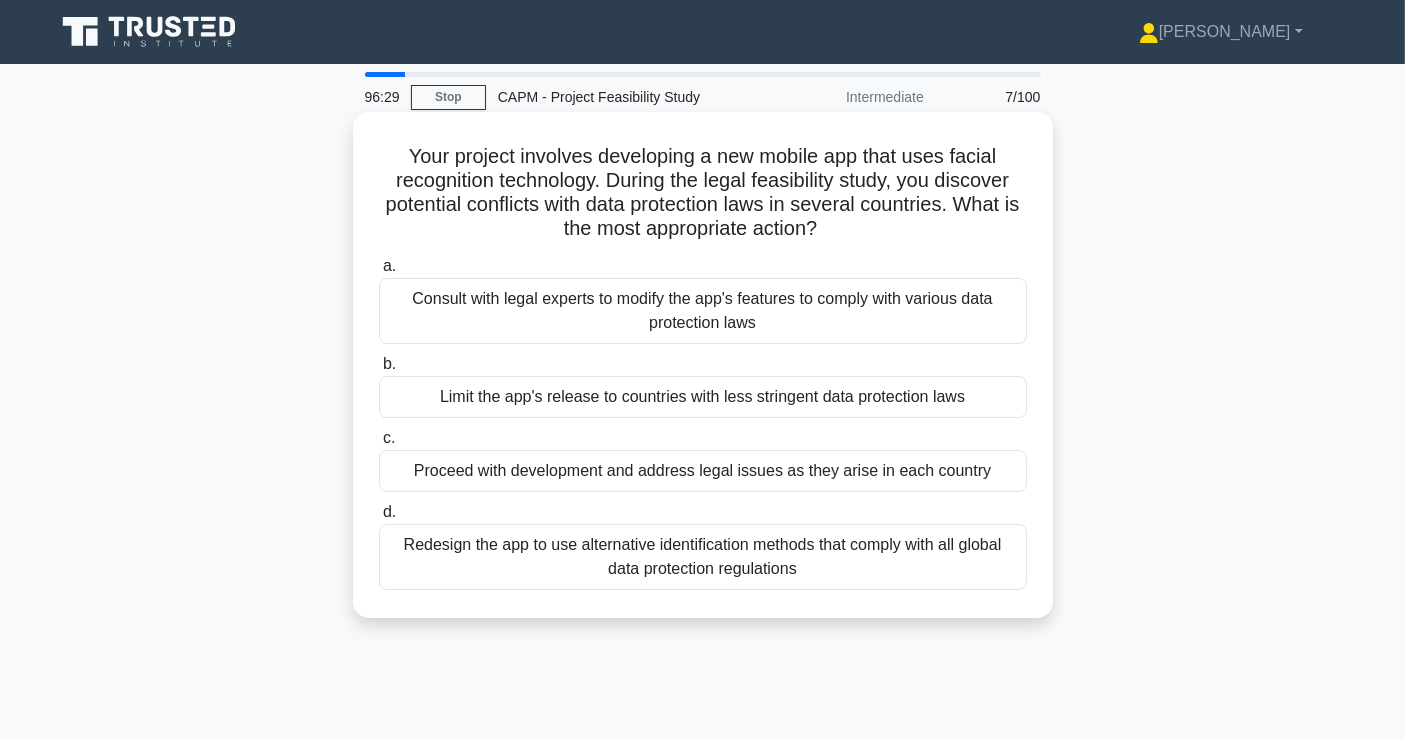 click on "Consult with legal experts to modify the app's features to comply with various data protection laws" at bounding box center (703, 311) 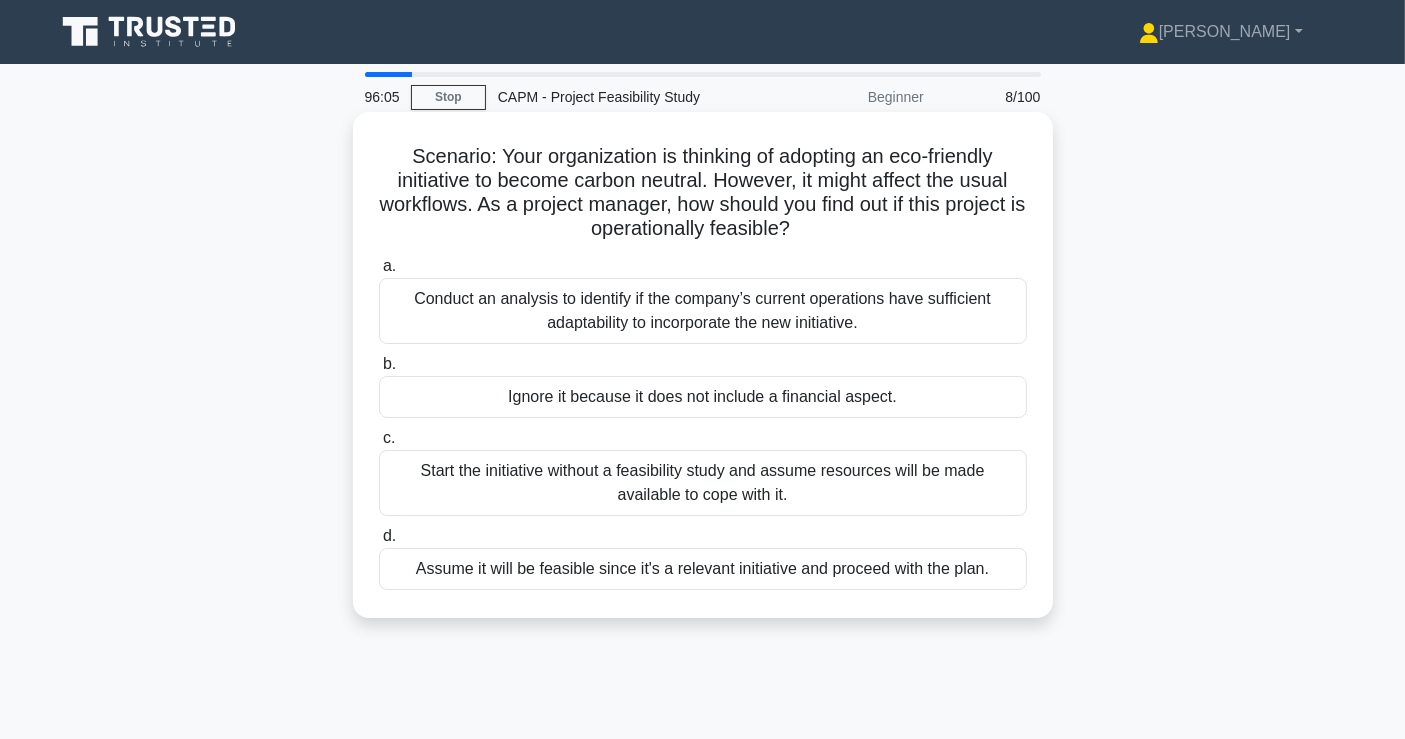 click on "Conduct an analysis to identify if the company’s current operations have sufficient adaptability to incorporate the new initiative." at bounding box center (703, 311) 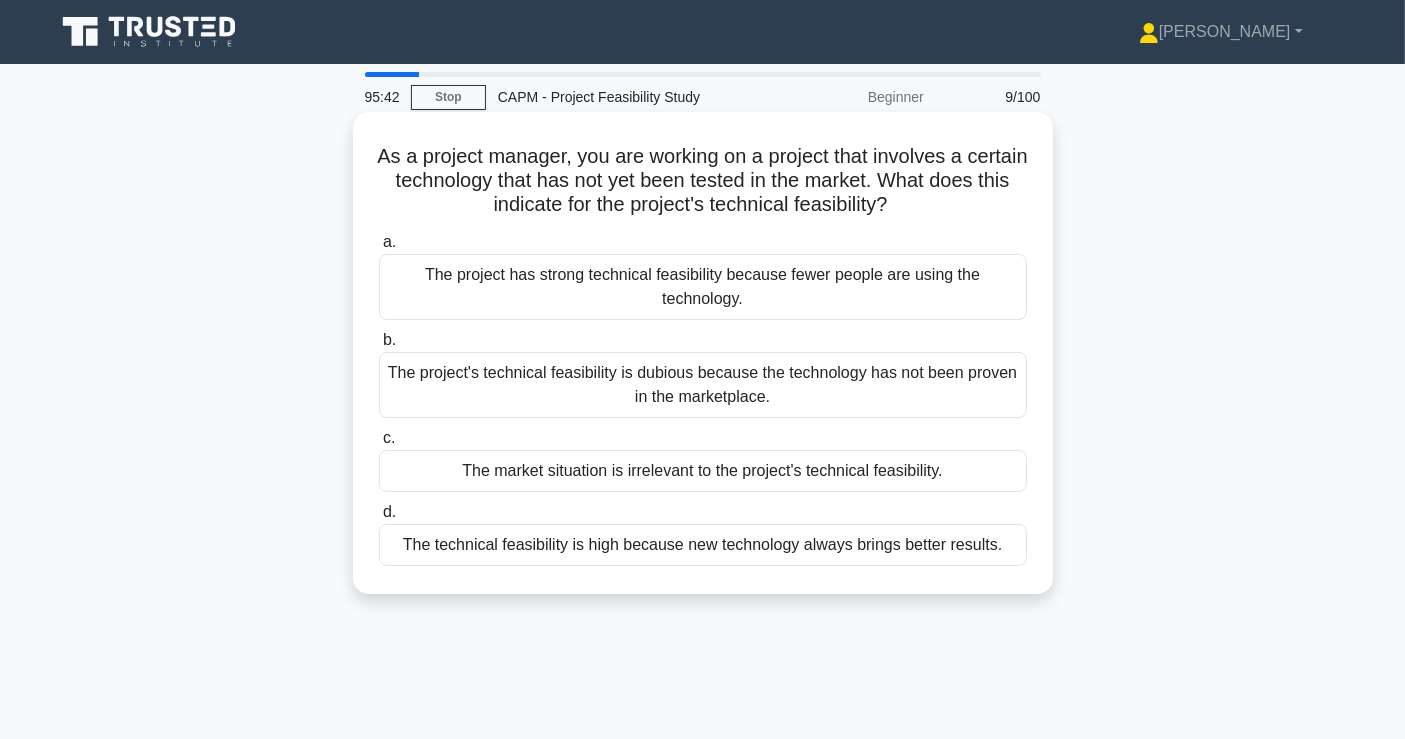 click on "The project's technical feasibility is dubious because the technology has not been proven in the marketplace." at bounding box center (703, 385) 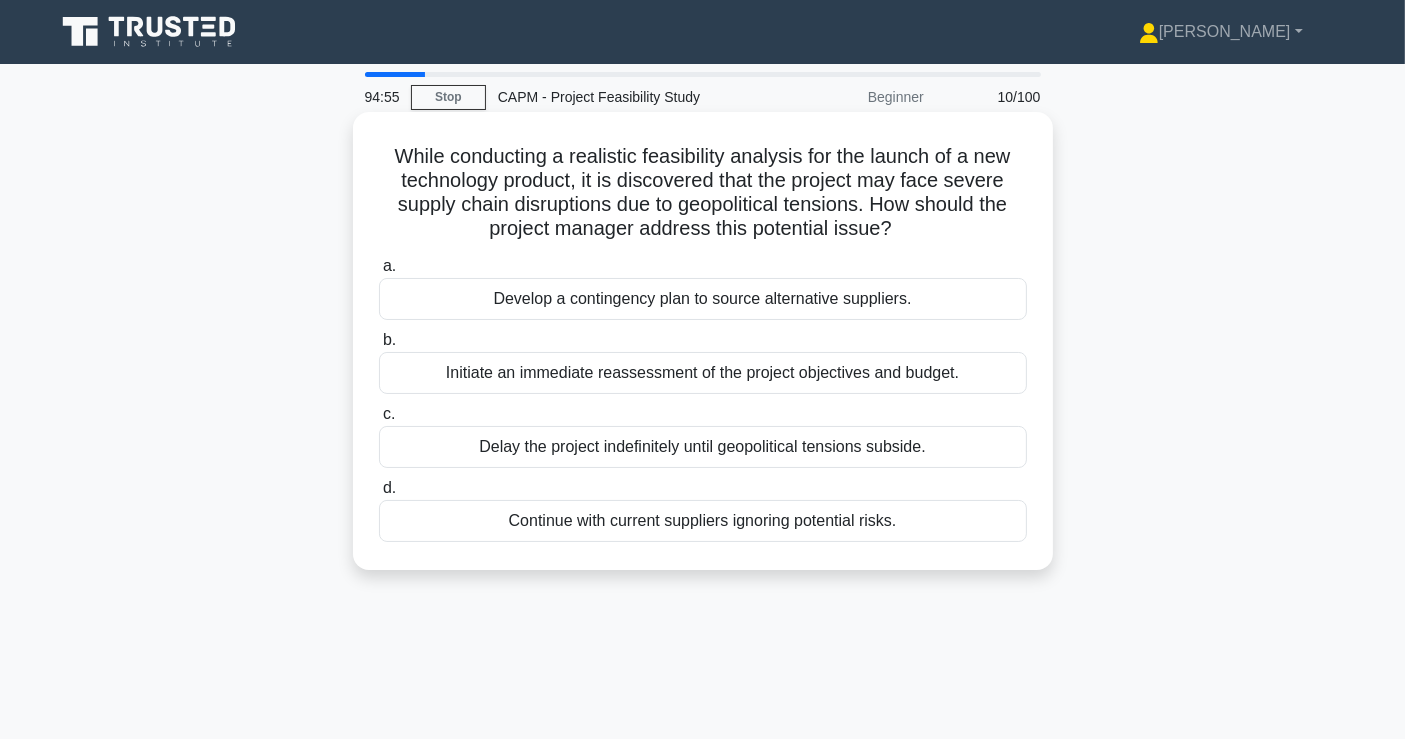 click on "Develop a contingency plan to source alternative suppliers." at bounding box center (703, 299) 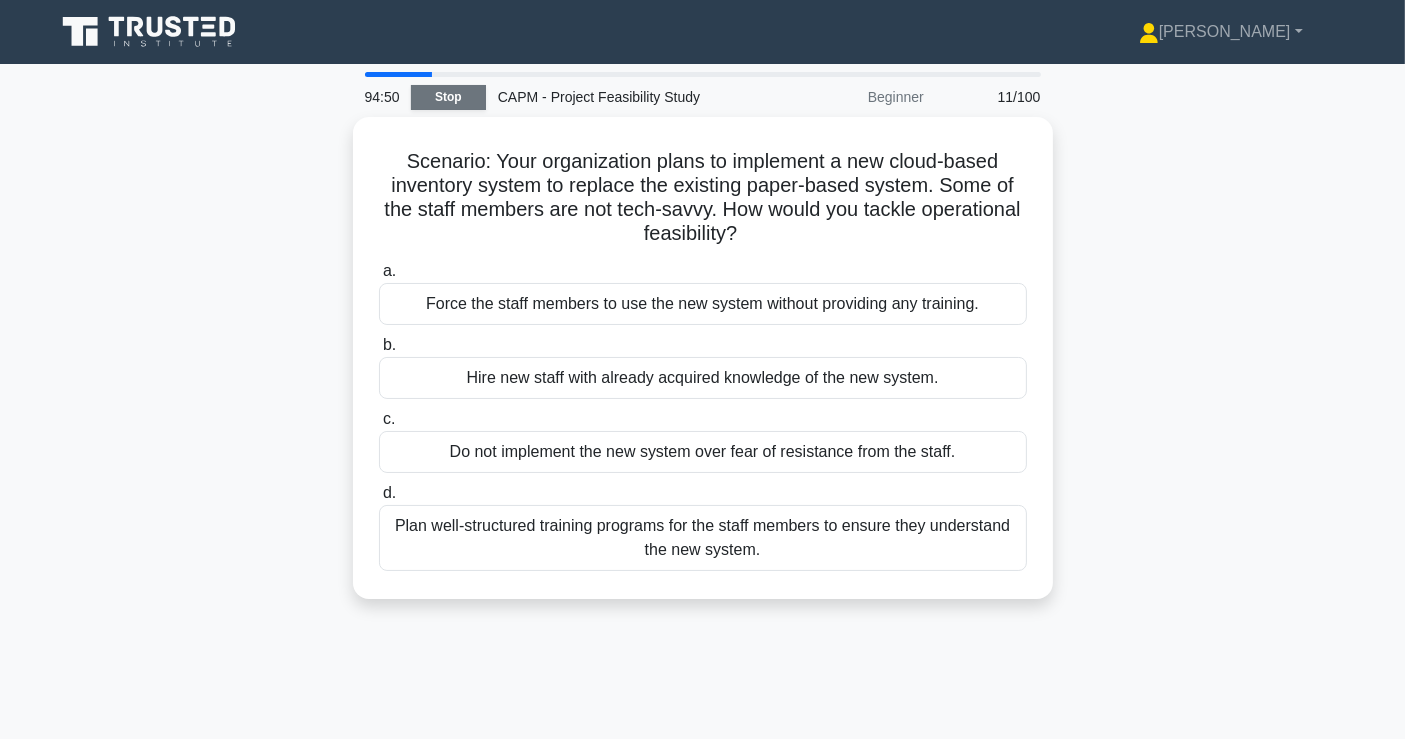 click on "Stop" at bounding box center [448, 97] 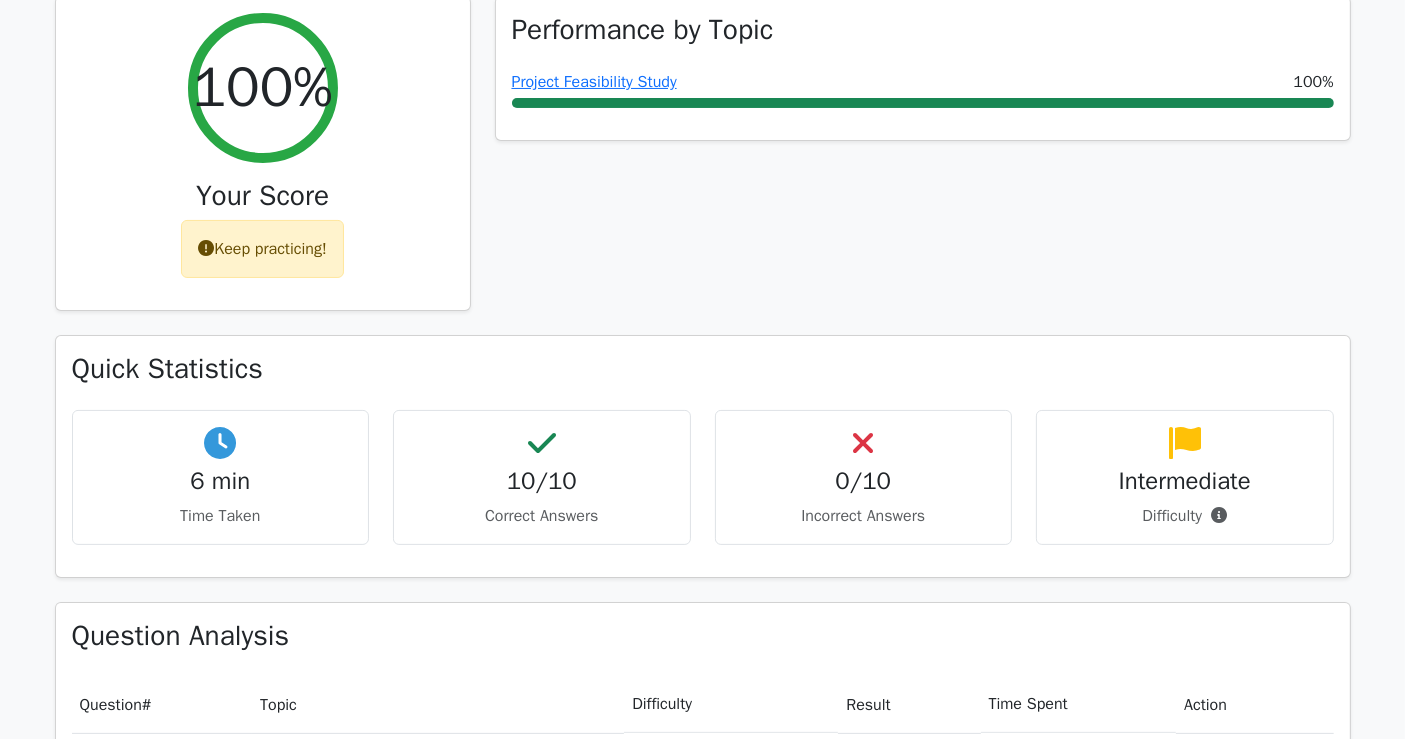 scroll, scrollTop: 0, scrollLeft: 0, axis: both 